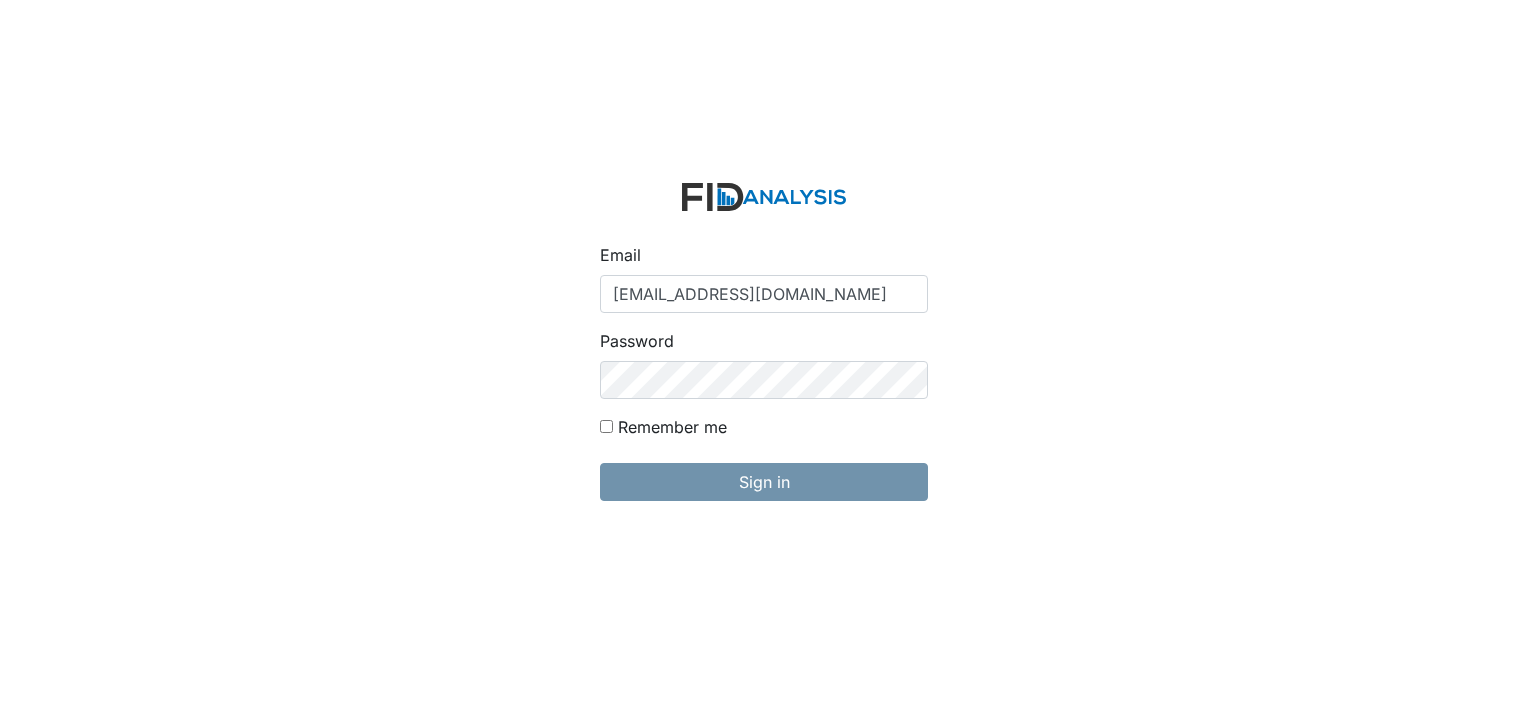 scroll, scrollTop: 0, scrollLeft: 0, axis: both 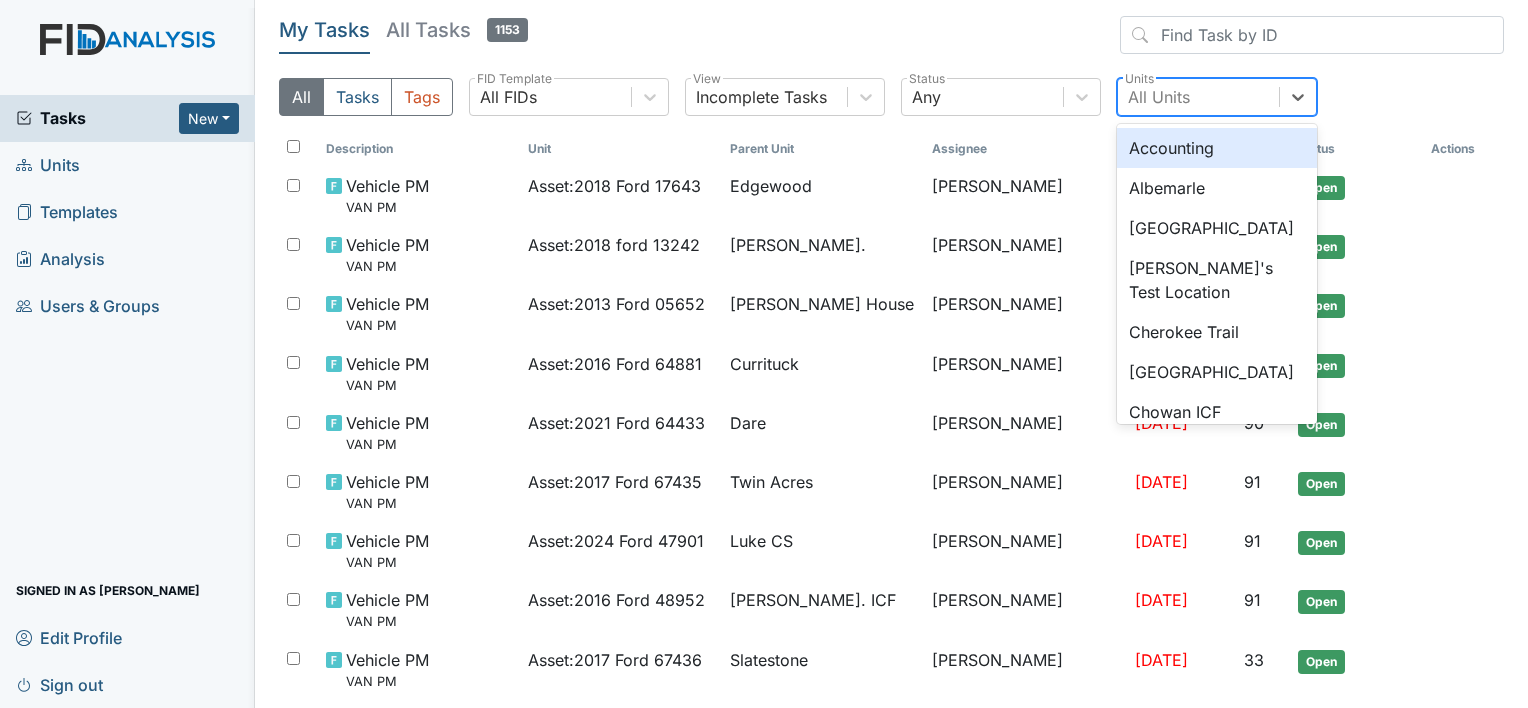 click on "All Units" at bounding box center [1198, 97] 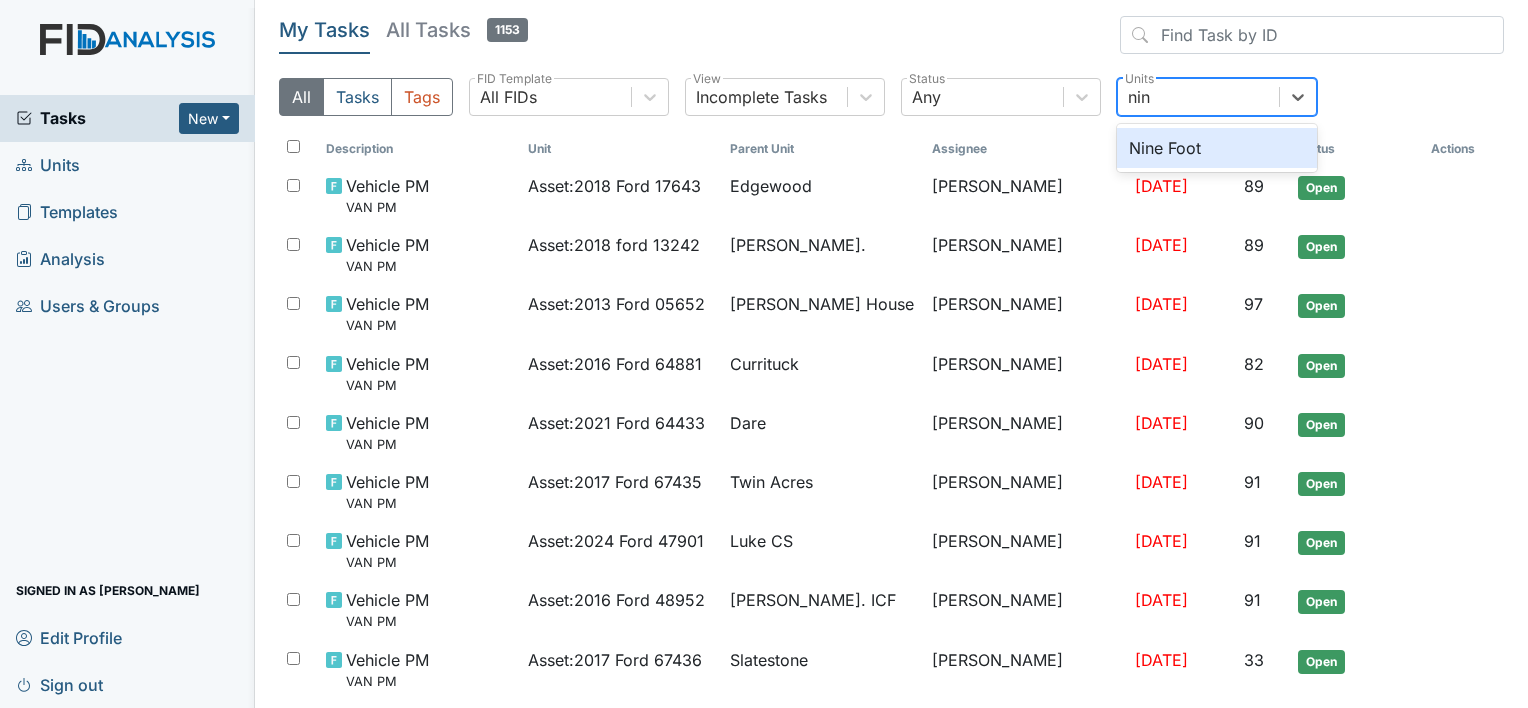 type on "nine" 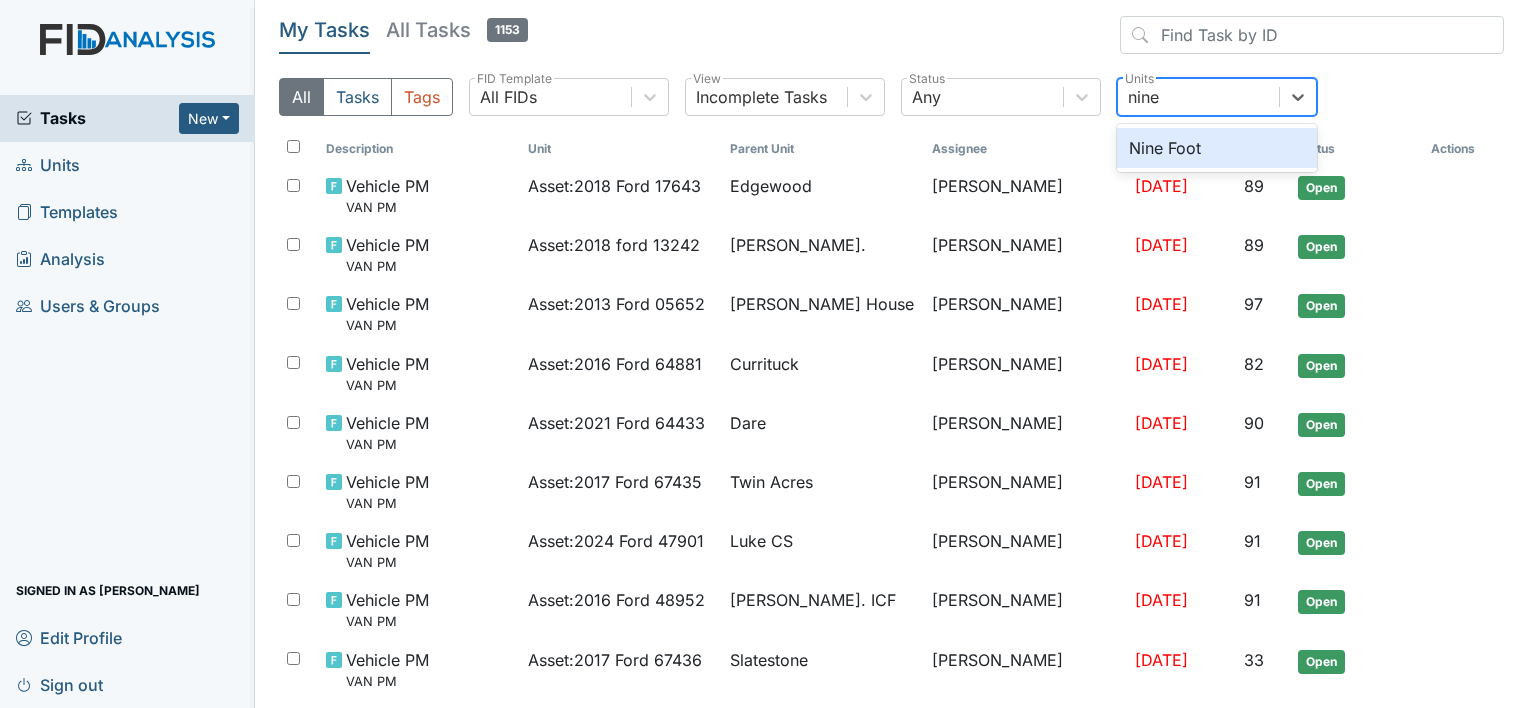 type 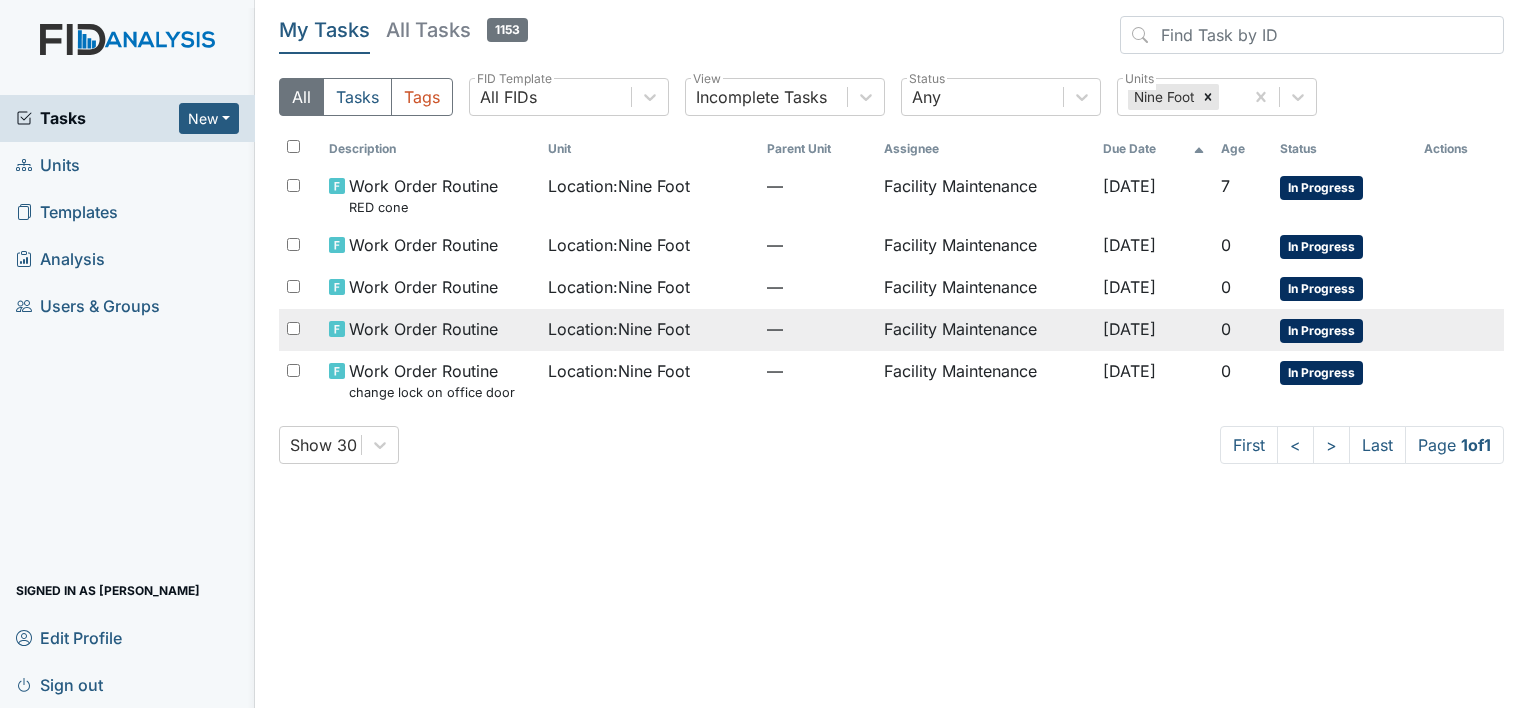 click on "Facility Maintenance" at bounding box center (985, 330) 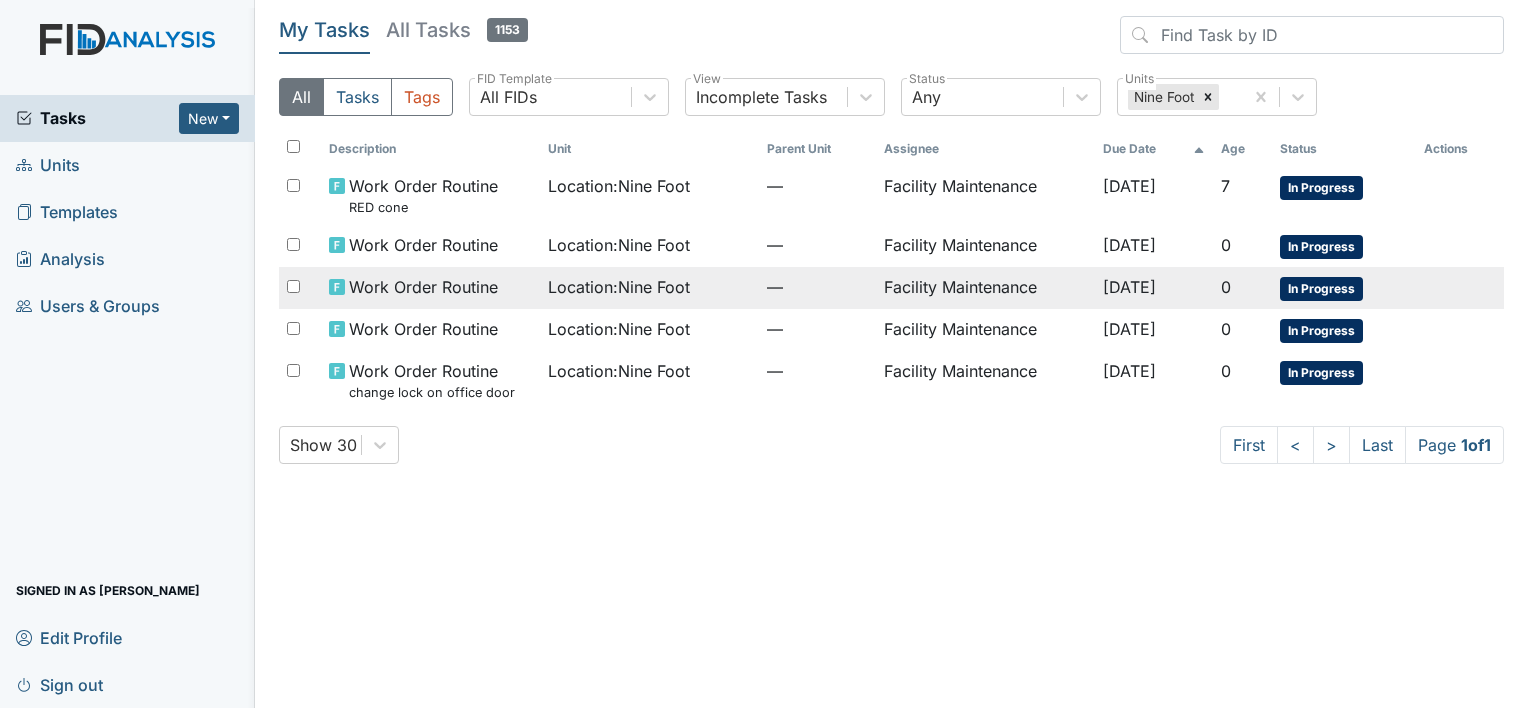 click on "Location :  Nine Foot" at bounding box center [619, 287] 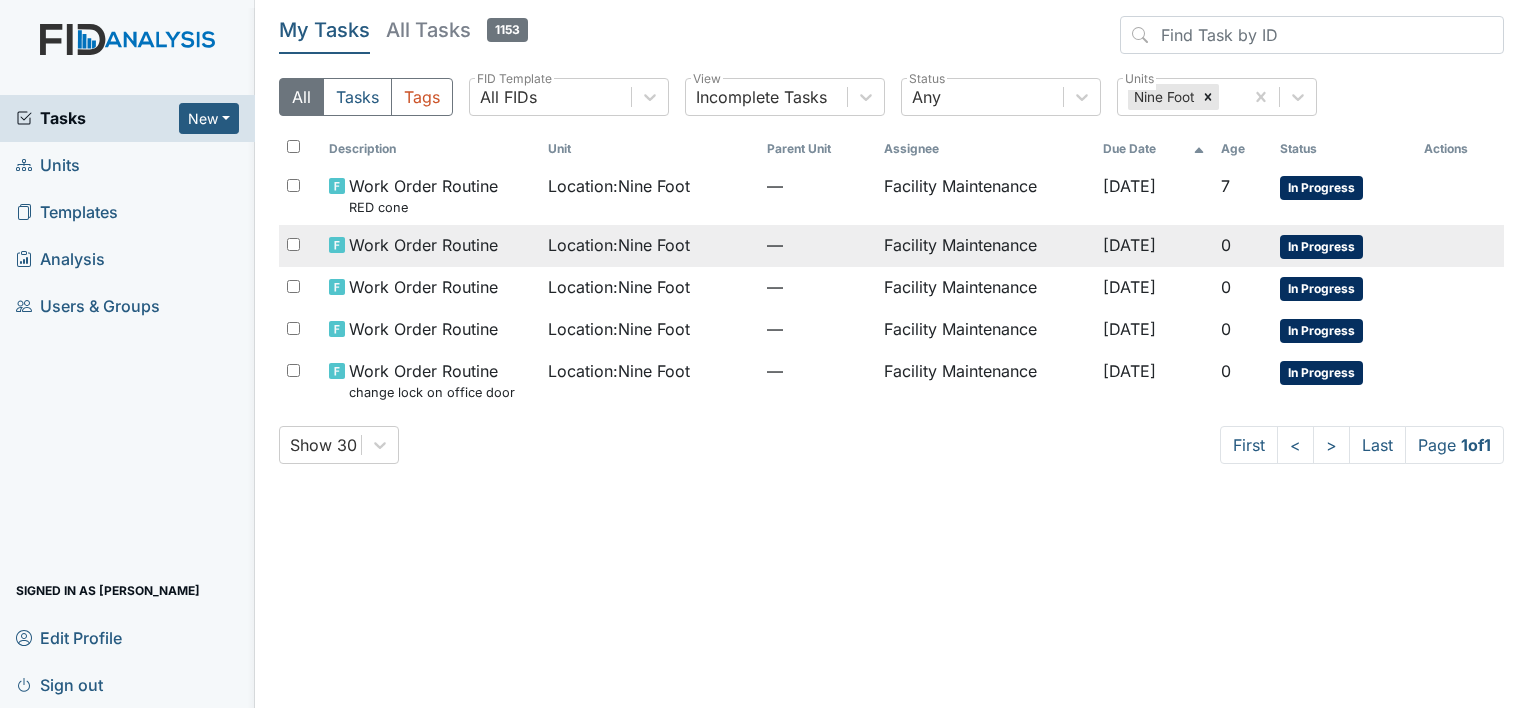 click on "Location :  Nine Foot" at bounding box center (649, 245) 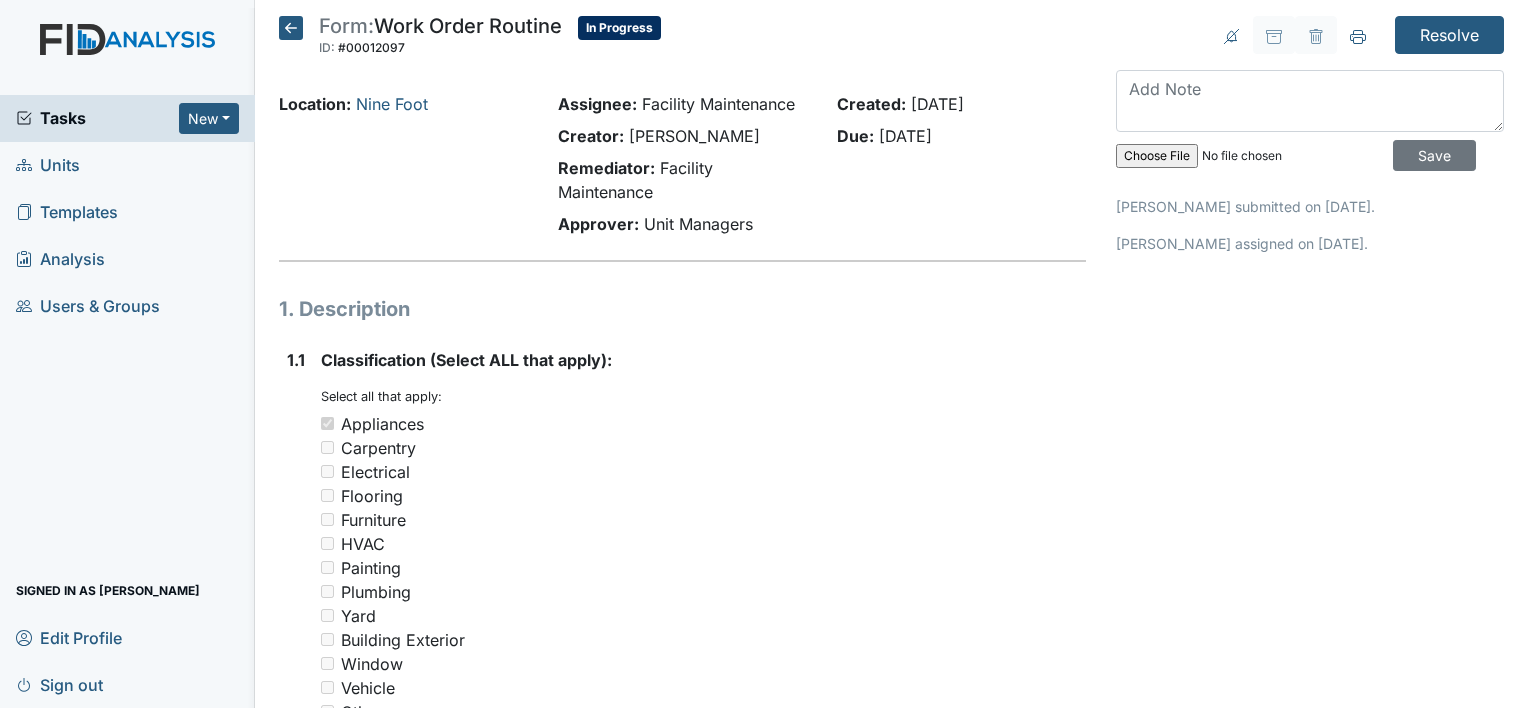 scroll, scrollTop: 0, scrollLeft: 0, axis: both 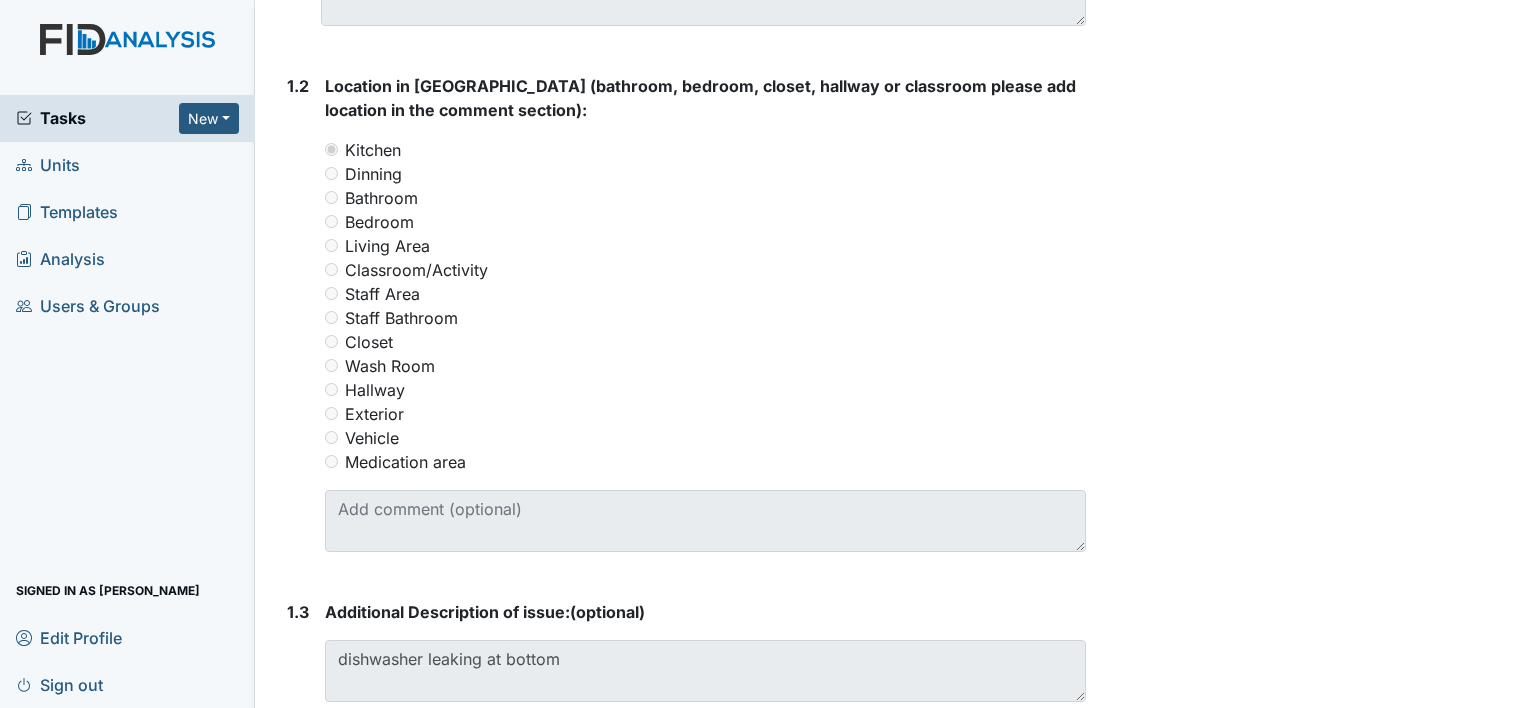 drag, startPoint x: 1494, startPoint y: 315, endPoint x: 1484, endPoint y: 106, distance: 209.2391 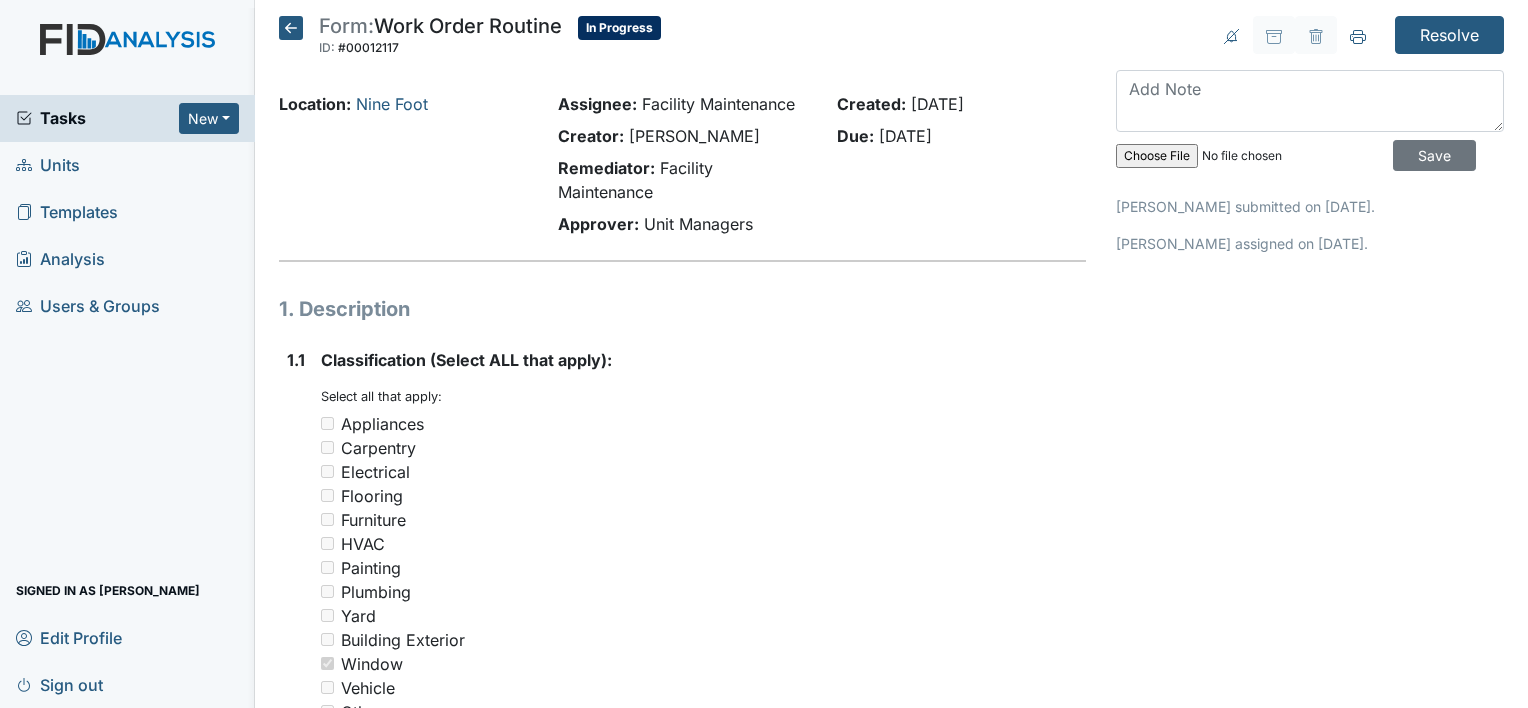 scroll, scrollTop: 0, scrollLeft: 0, axis: both 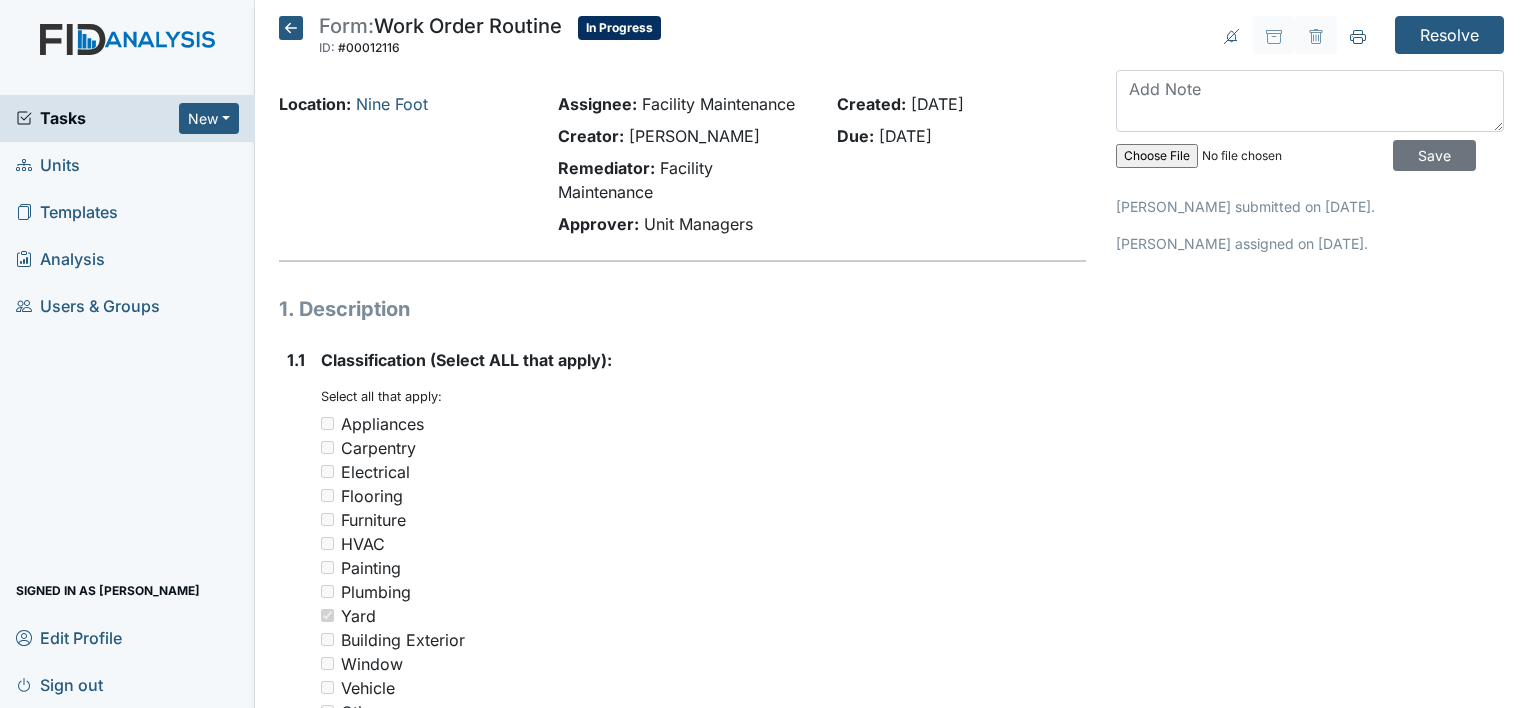 click 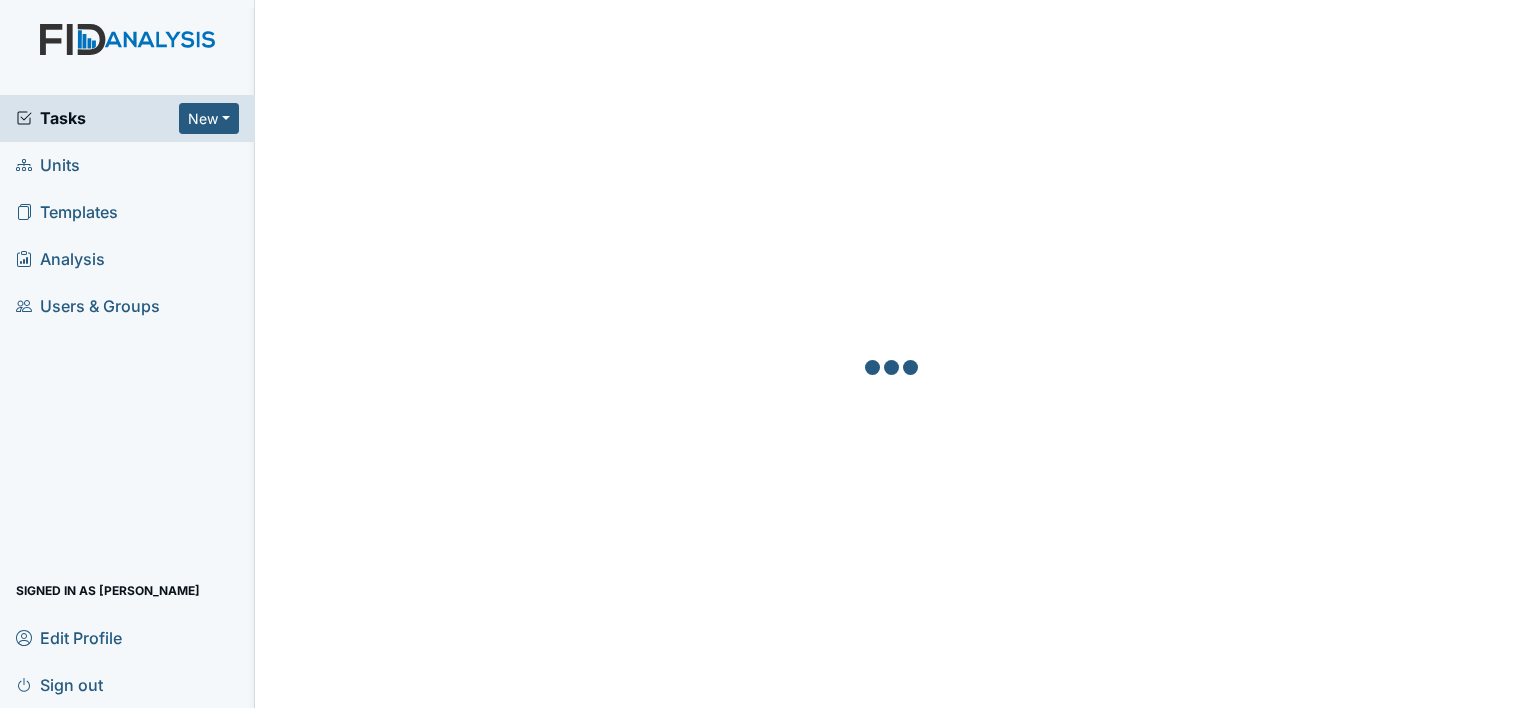 scroll, scrollTop: 0, scrollLeft: 0, axis: both 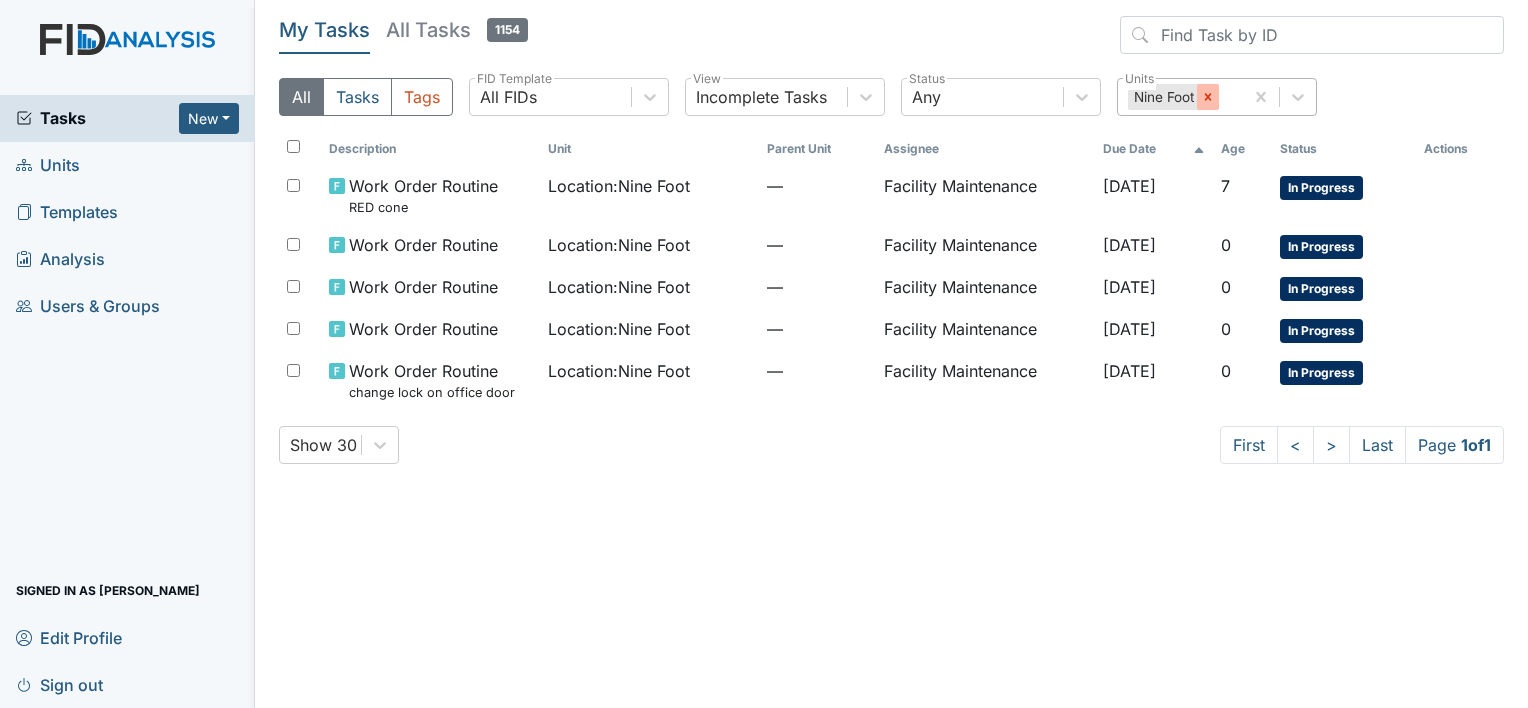 click 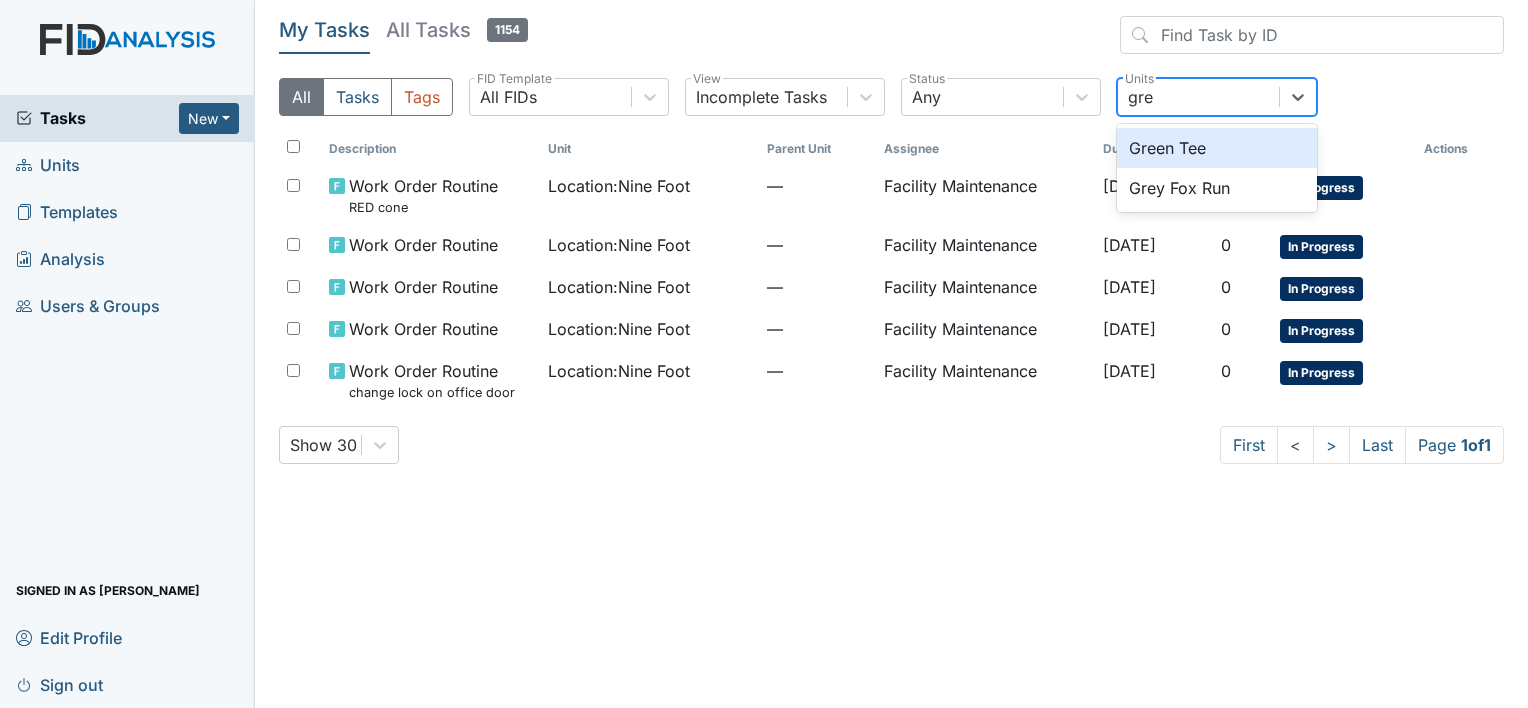 type on "grey" 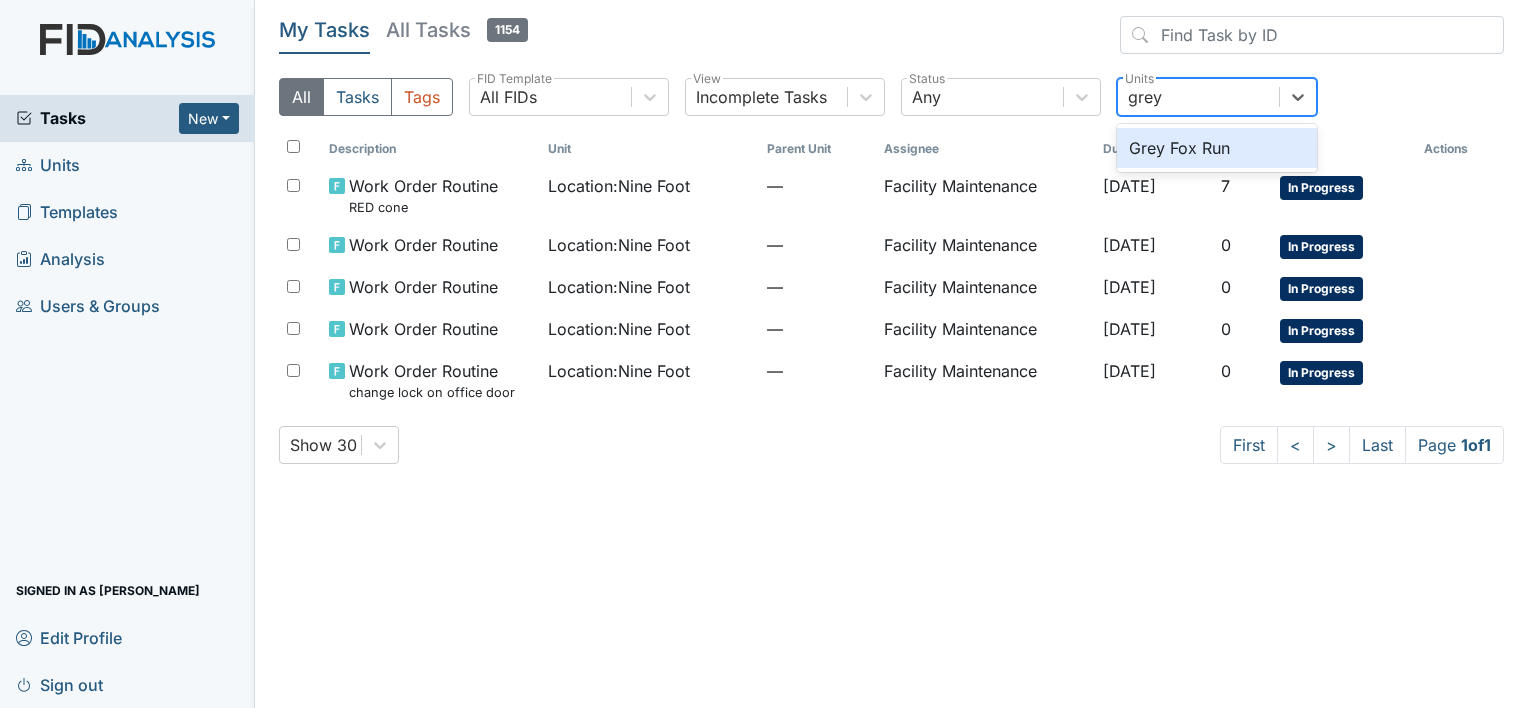 type 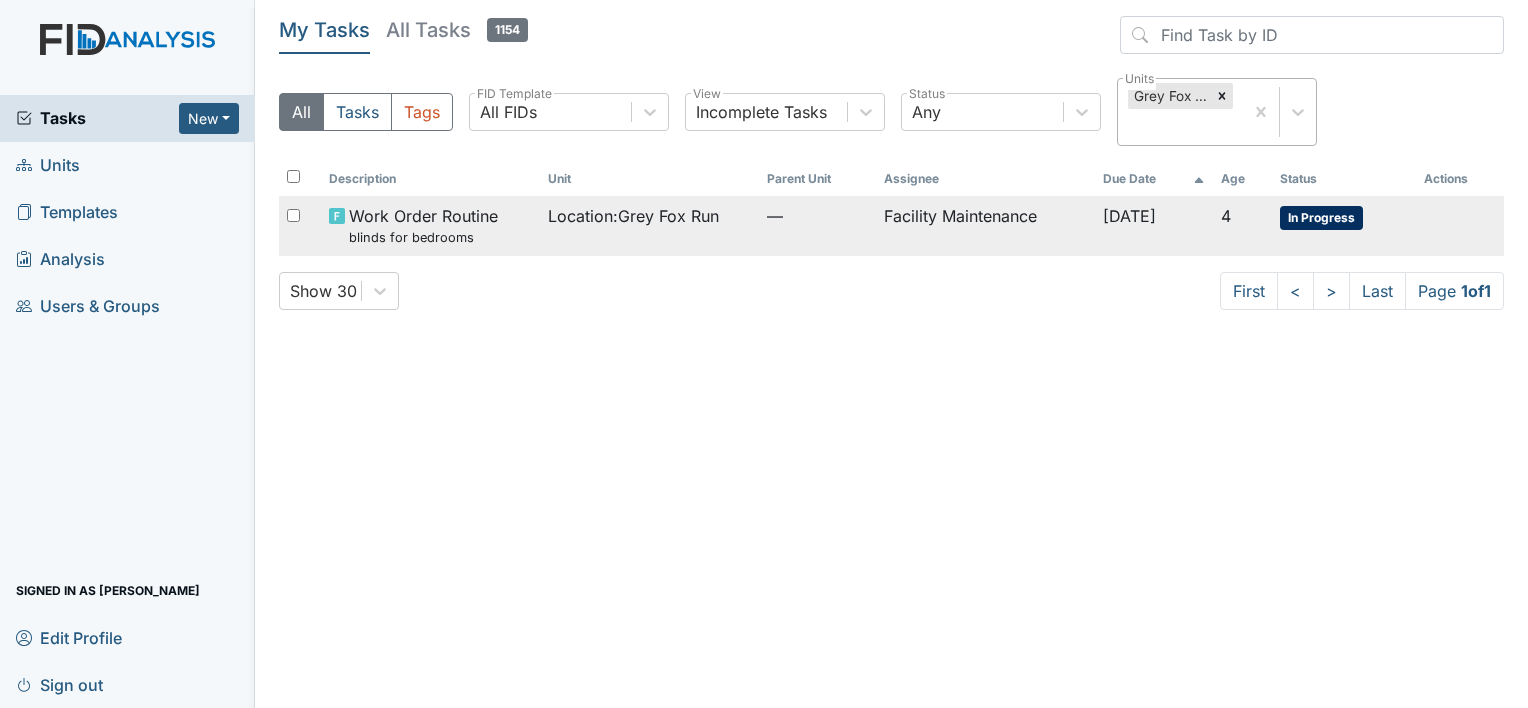 click on "Facility Maintenance" at bounding box center [985, 225] 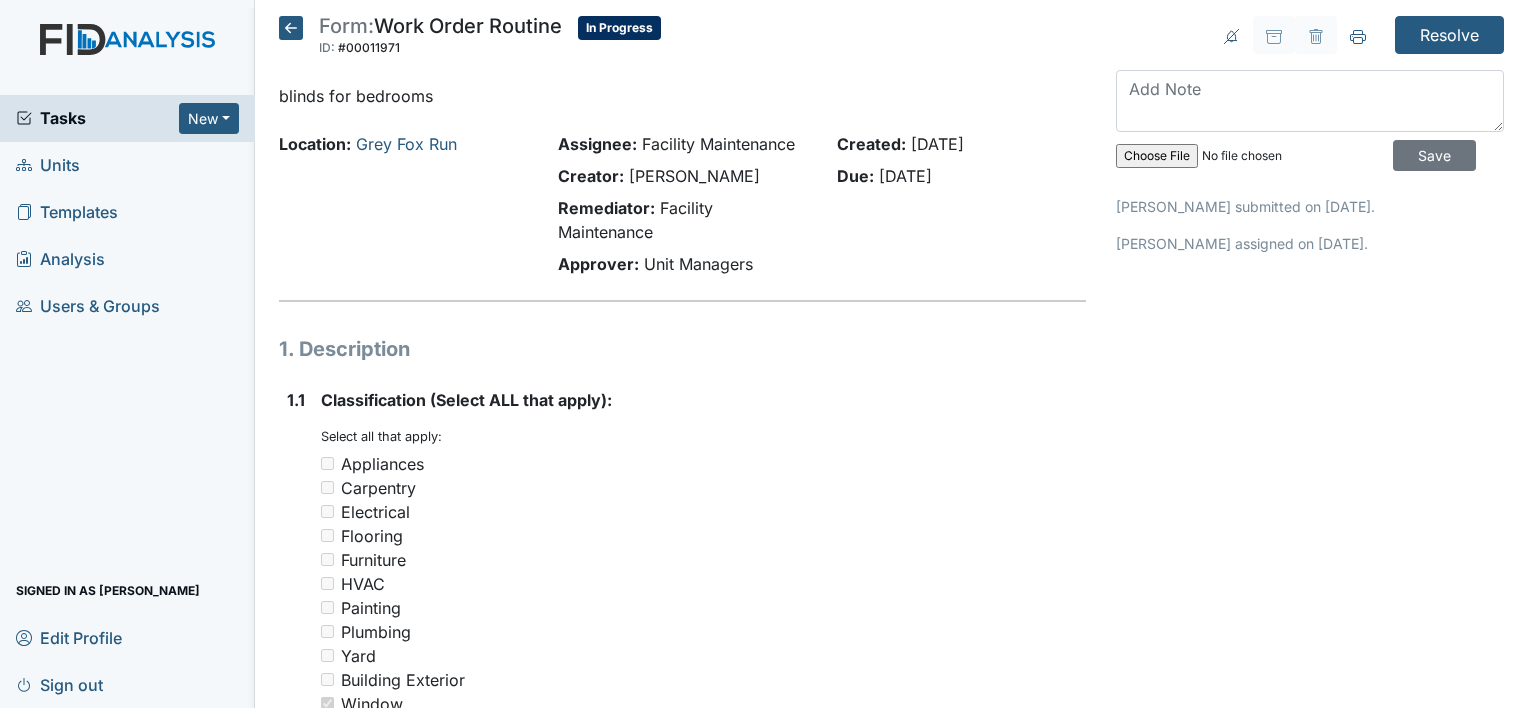 scroll, scrollTop: 0, scrollLeft: 0, axis: both 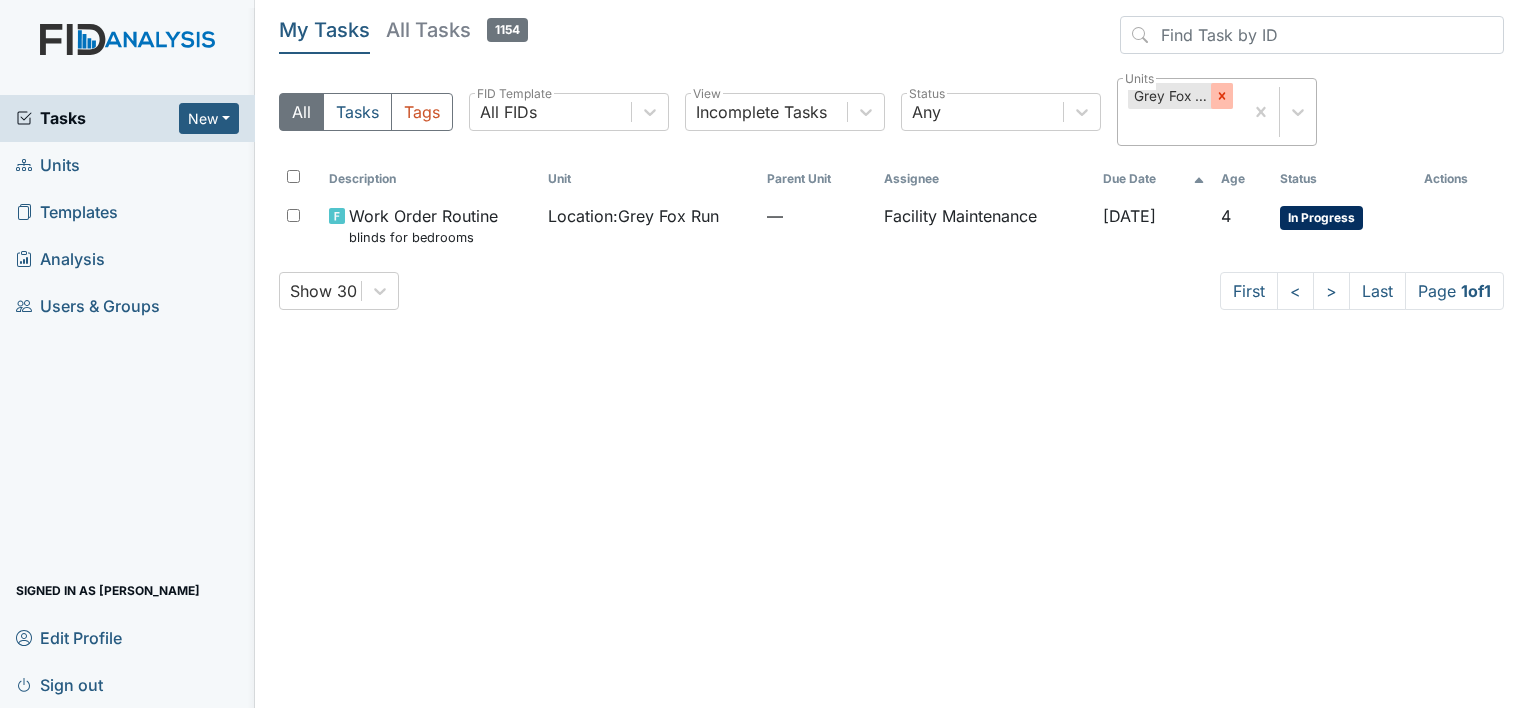 click at bounding box center (1222, 96) 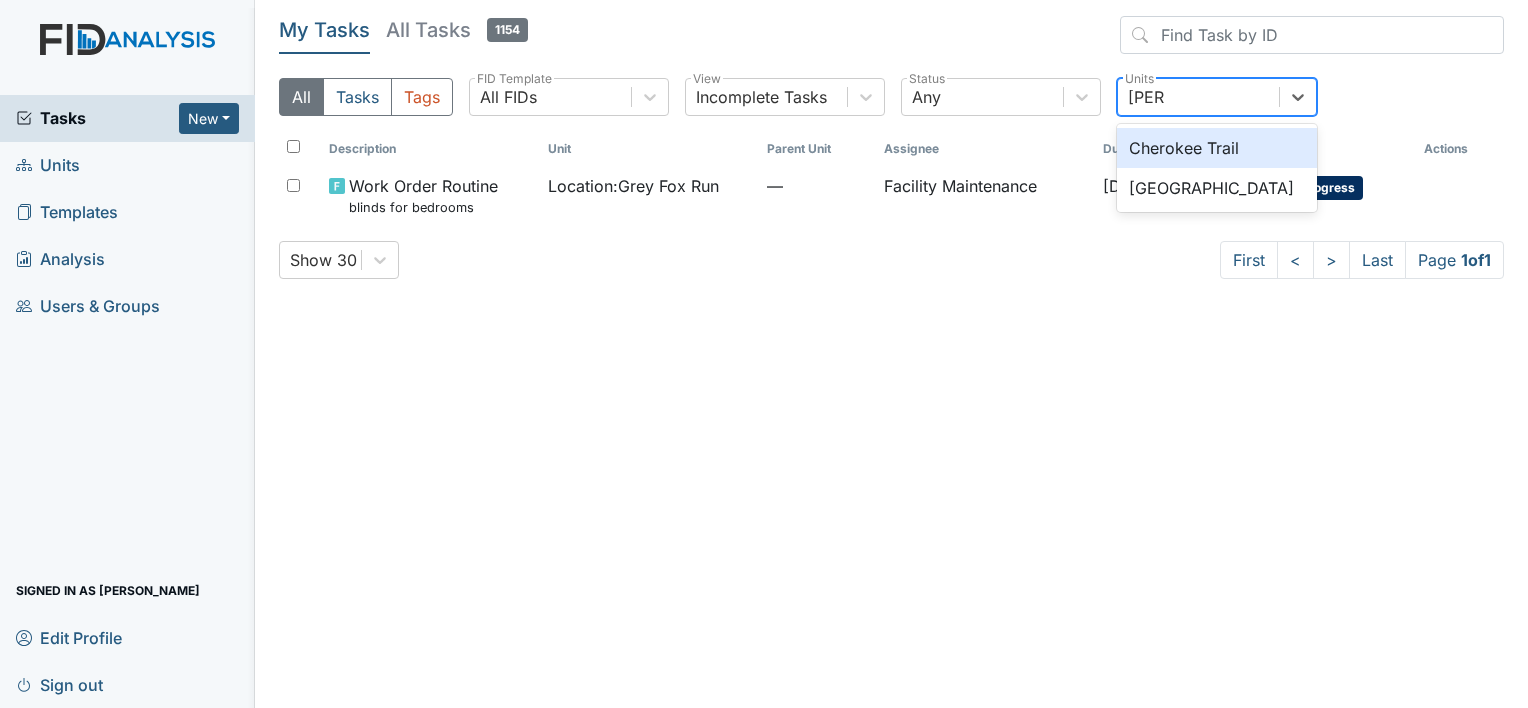 type on "cherr" 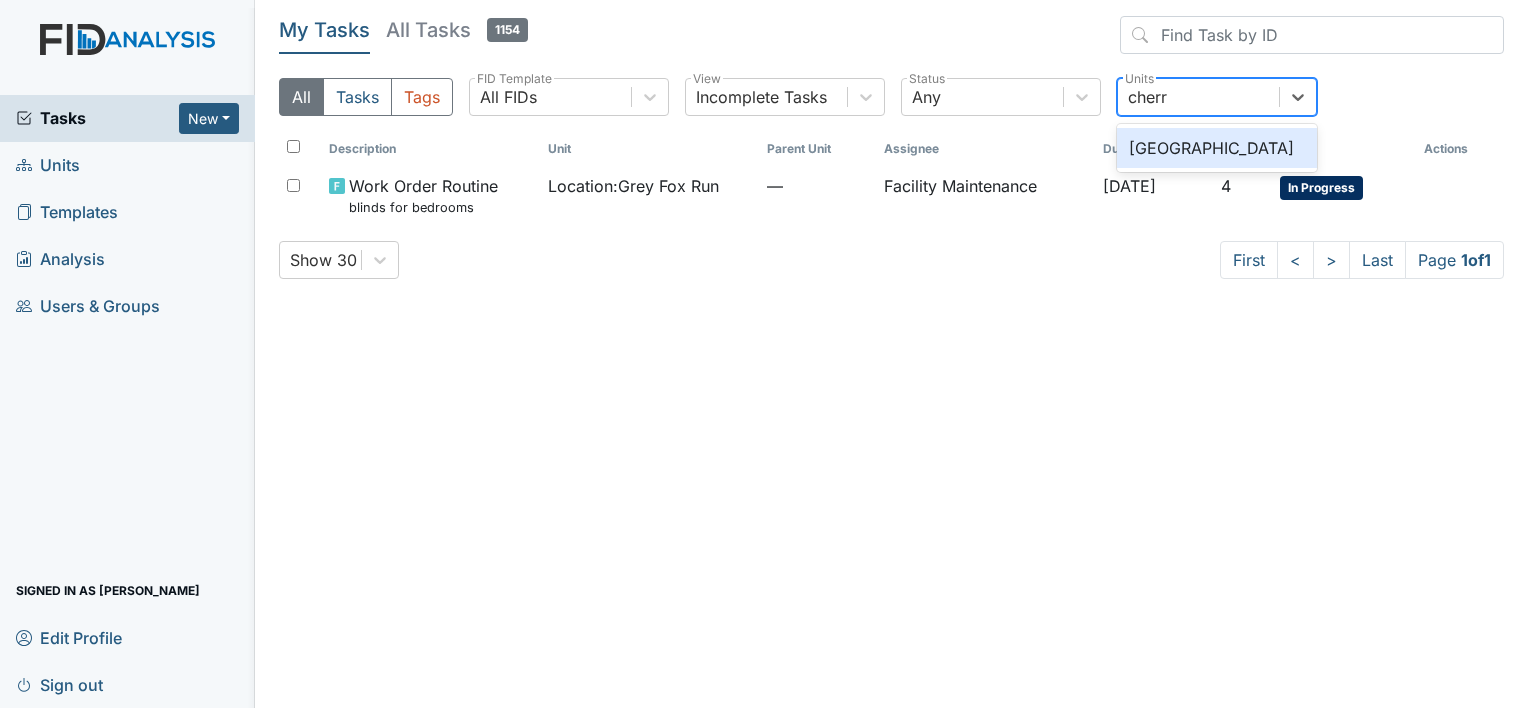 type 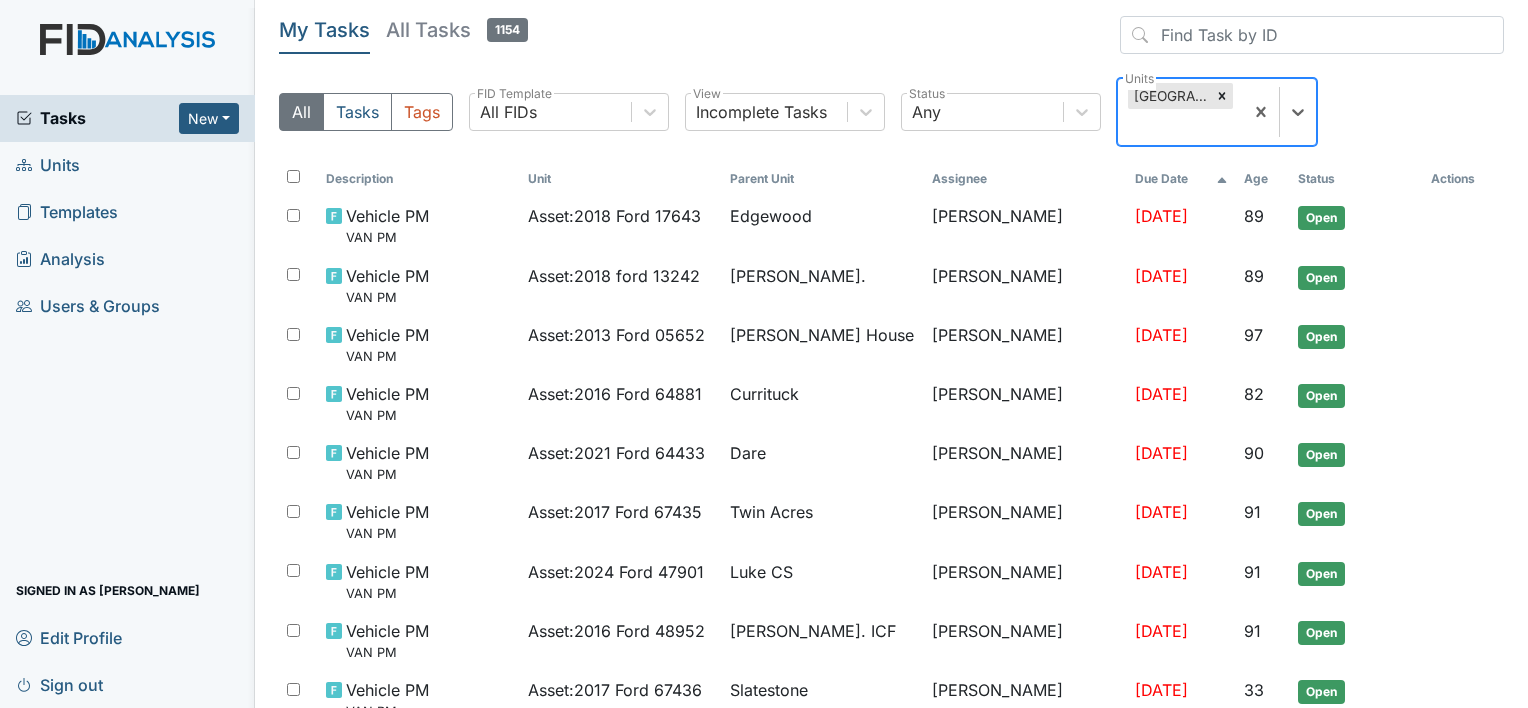 click at bounding box center (1222, 96) 